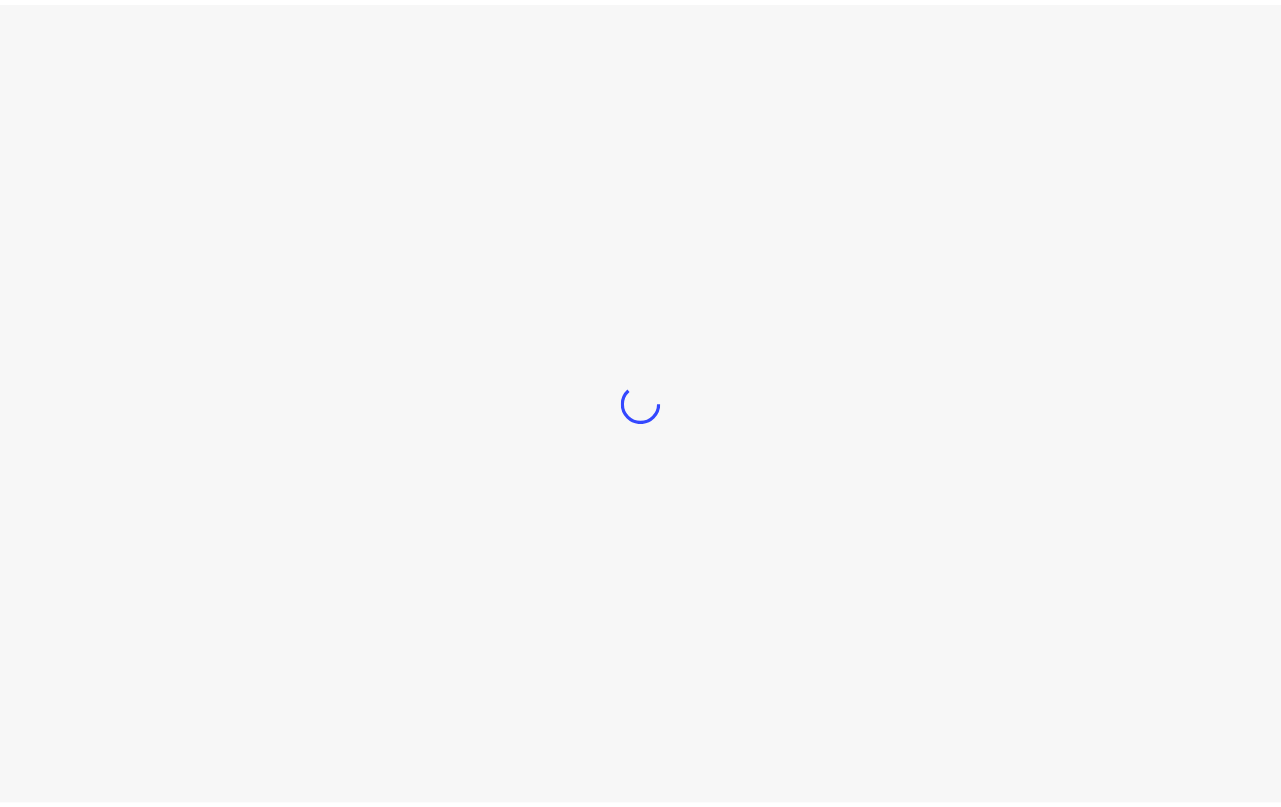 scroll, scrollTop: 0, scrollLeft: 0, axis: both 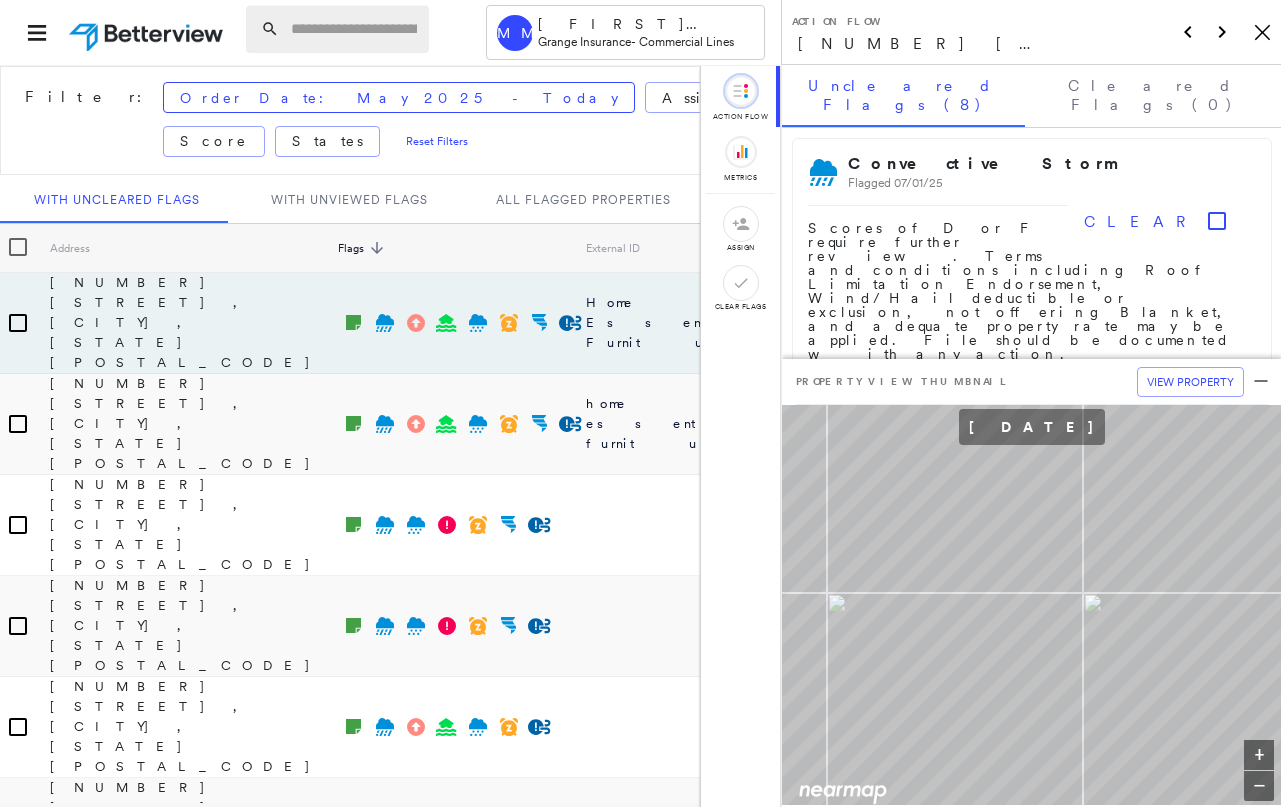click at bounding box center (354, 29) 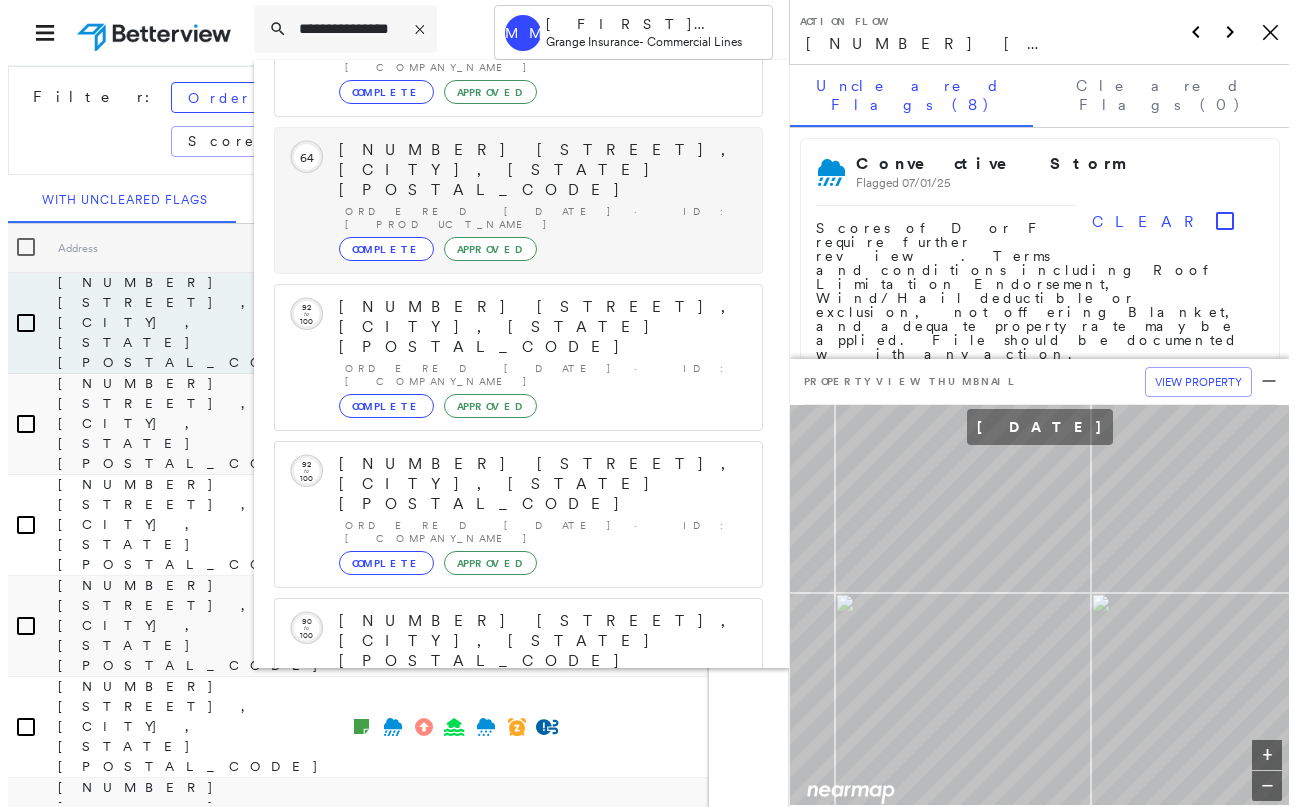 scroll, scrollTop: 271, scrollLeft: 0, axis: vertical 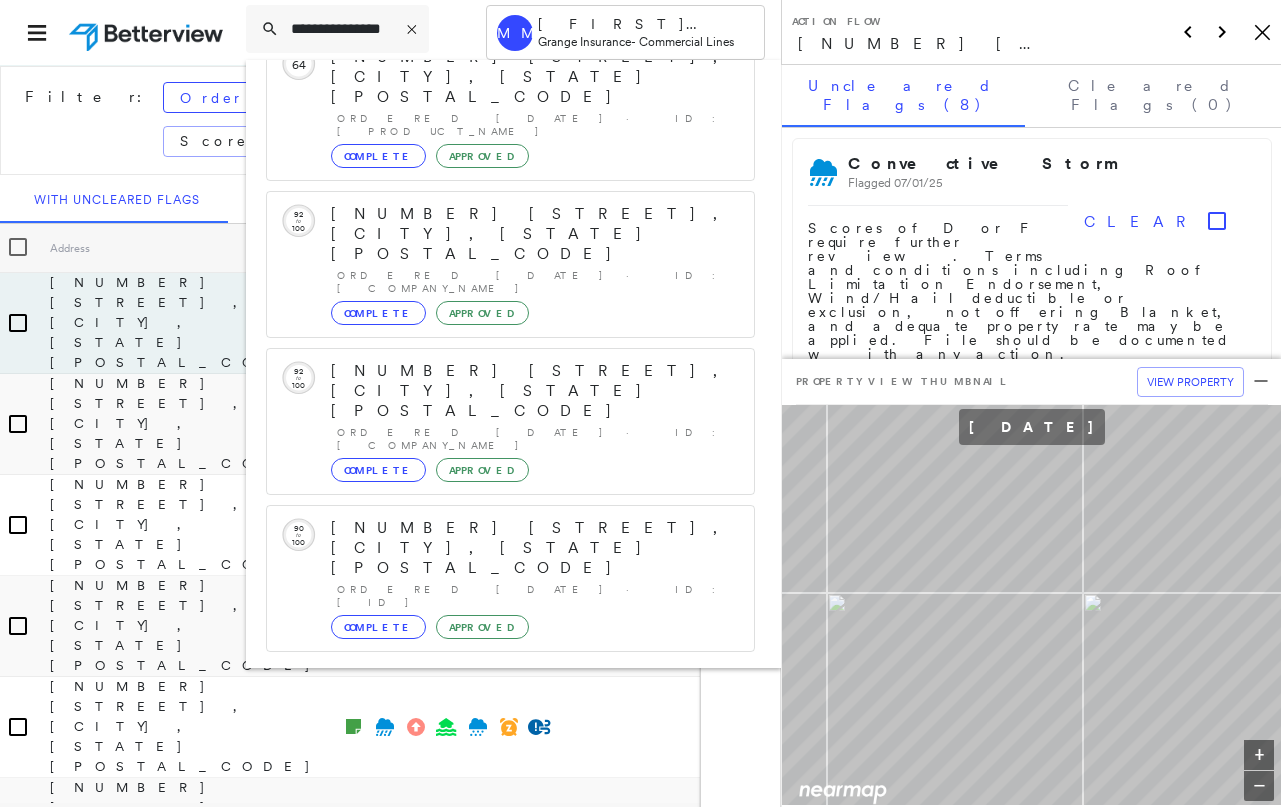 type on "**********" 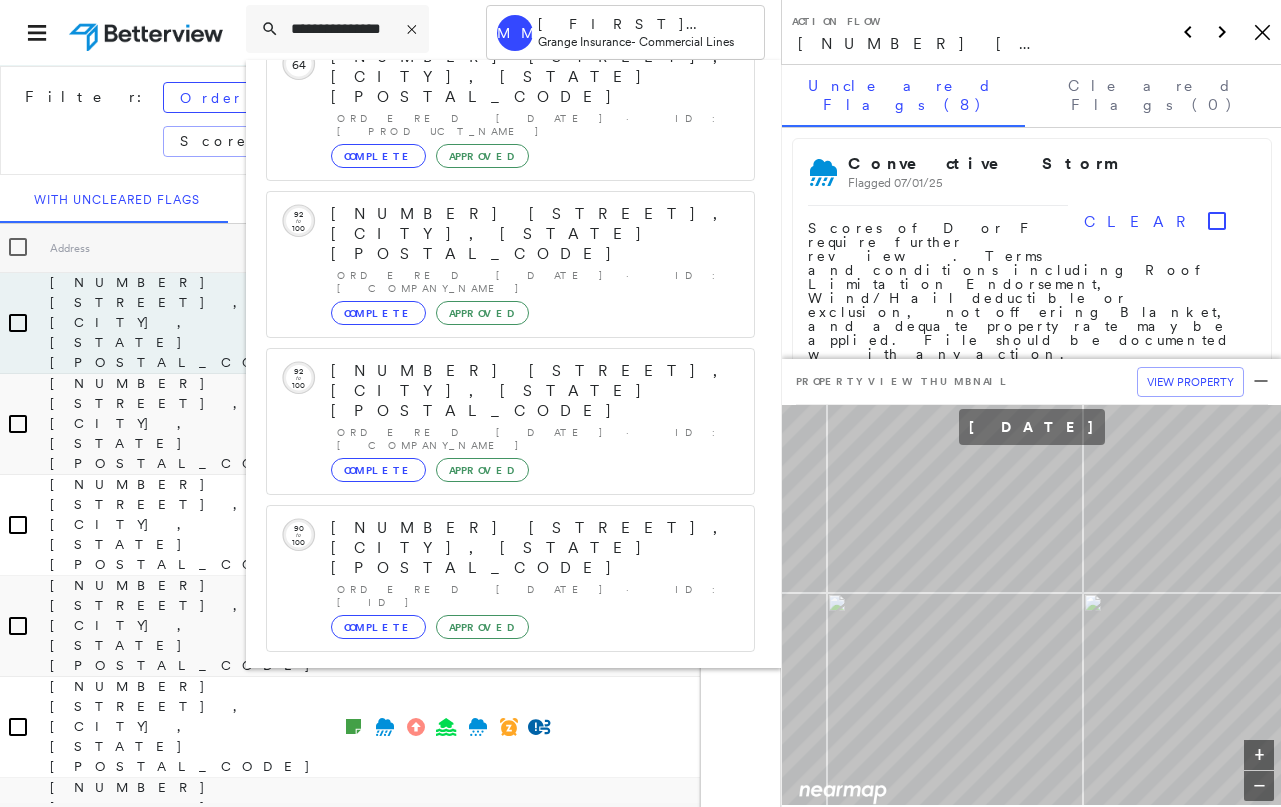 click on "[NUMBER] [STREET], [CITY], [STATE] [POSTAL_CODE] Group Created with Sketch." at bounding box center [510, 840] 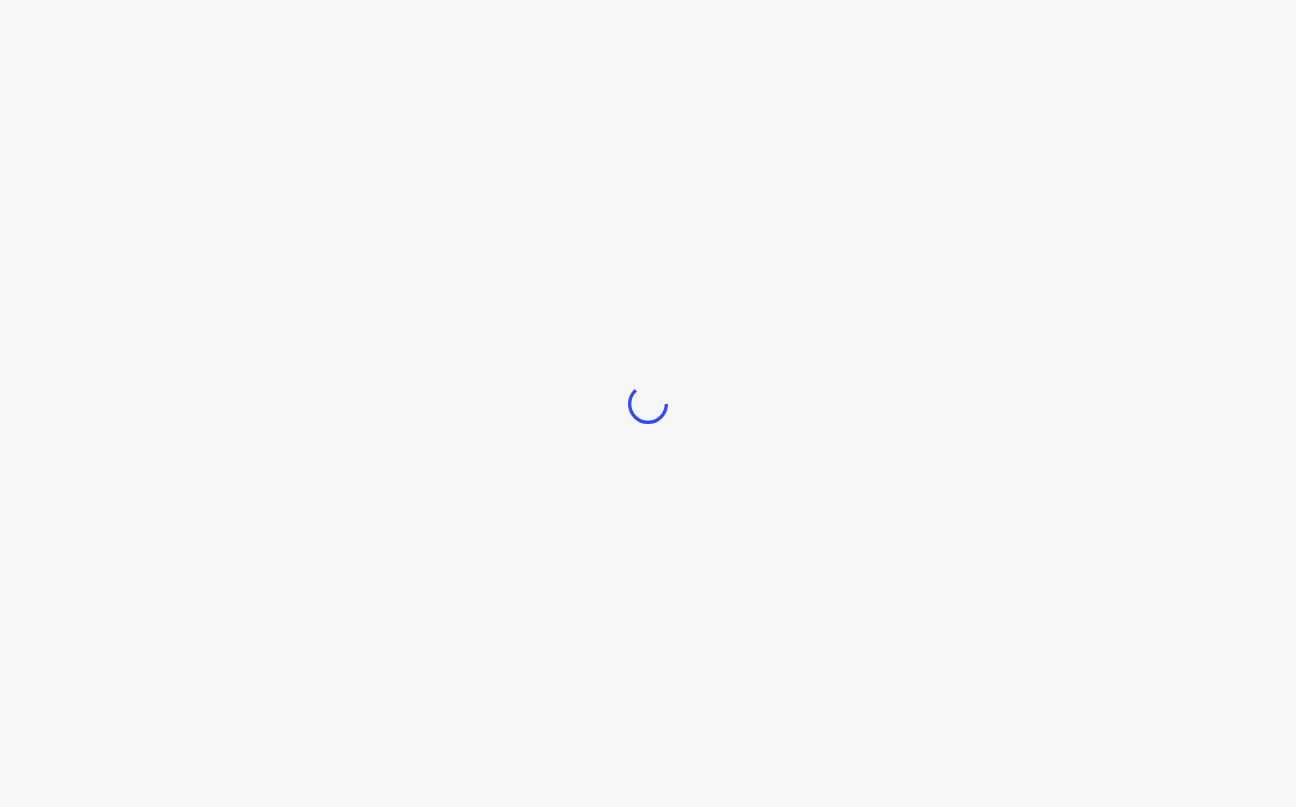 scroll, scrollTop: 0, scrollLeft: 0, axis: both 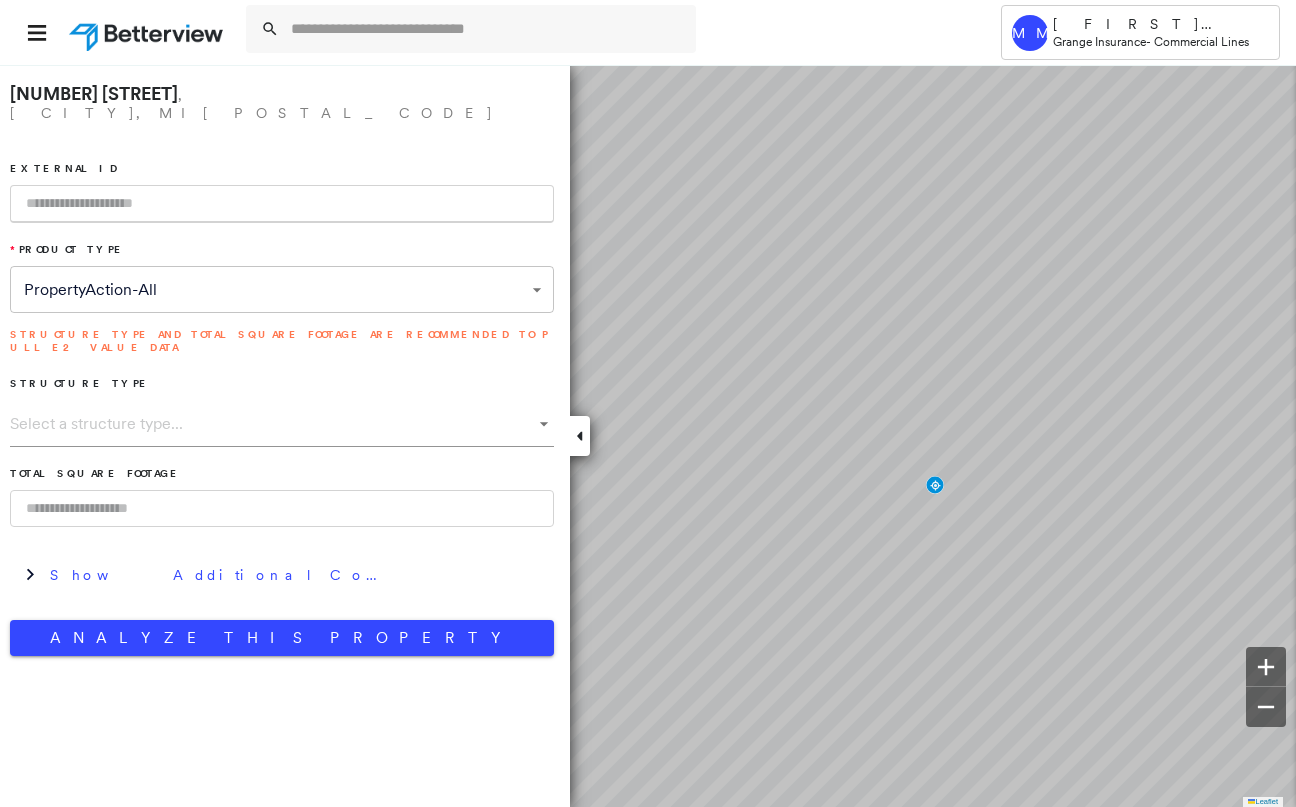 click at bounding box center [282, 204] 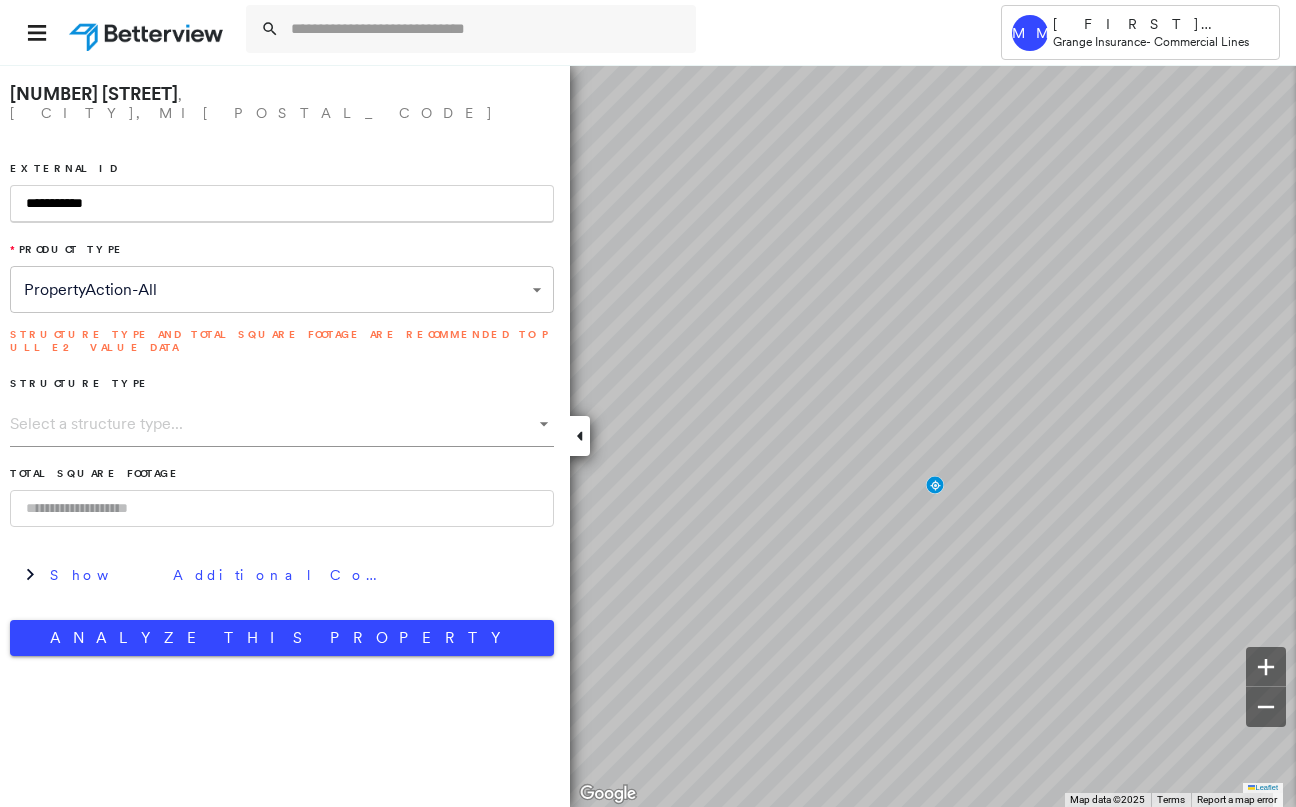 type on "**********" 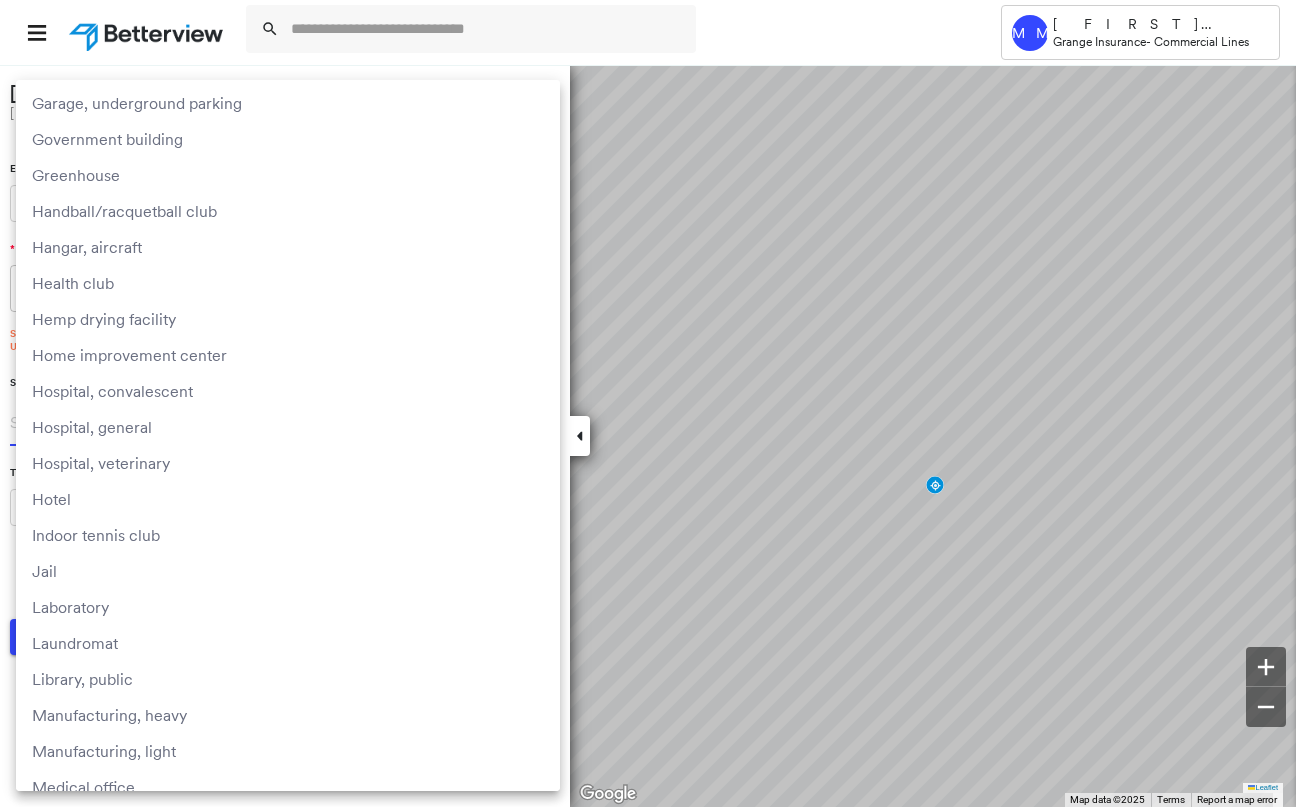 scroll, scrollTop: 1500, scrollLeft: 0, axis: vertical 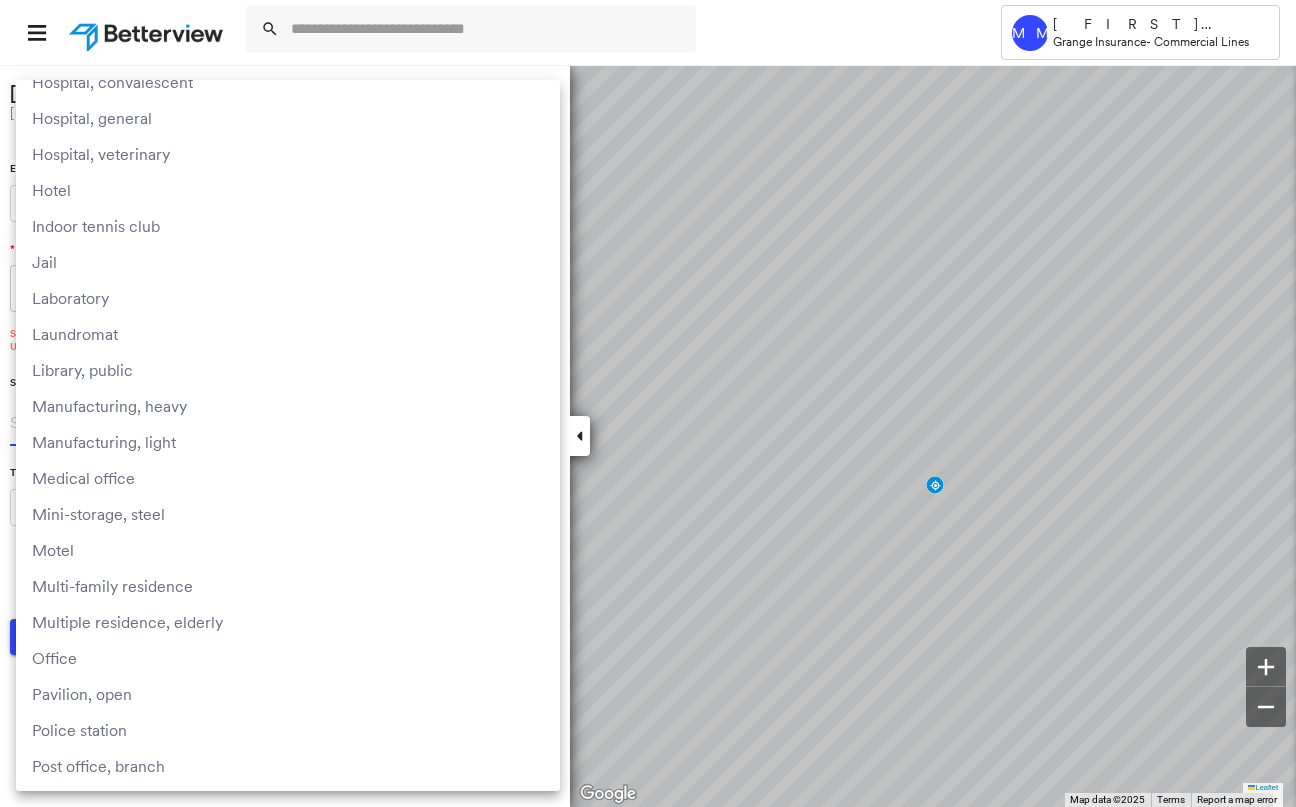 click on "Office" at bounding box center (288, 658) 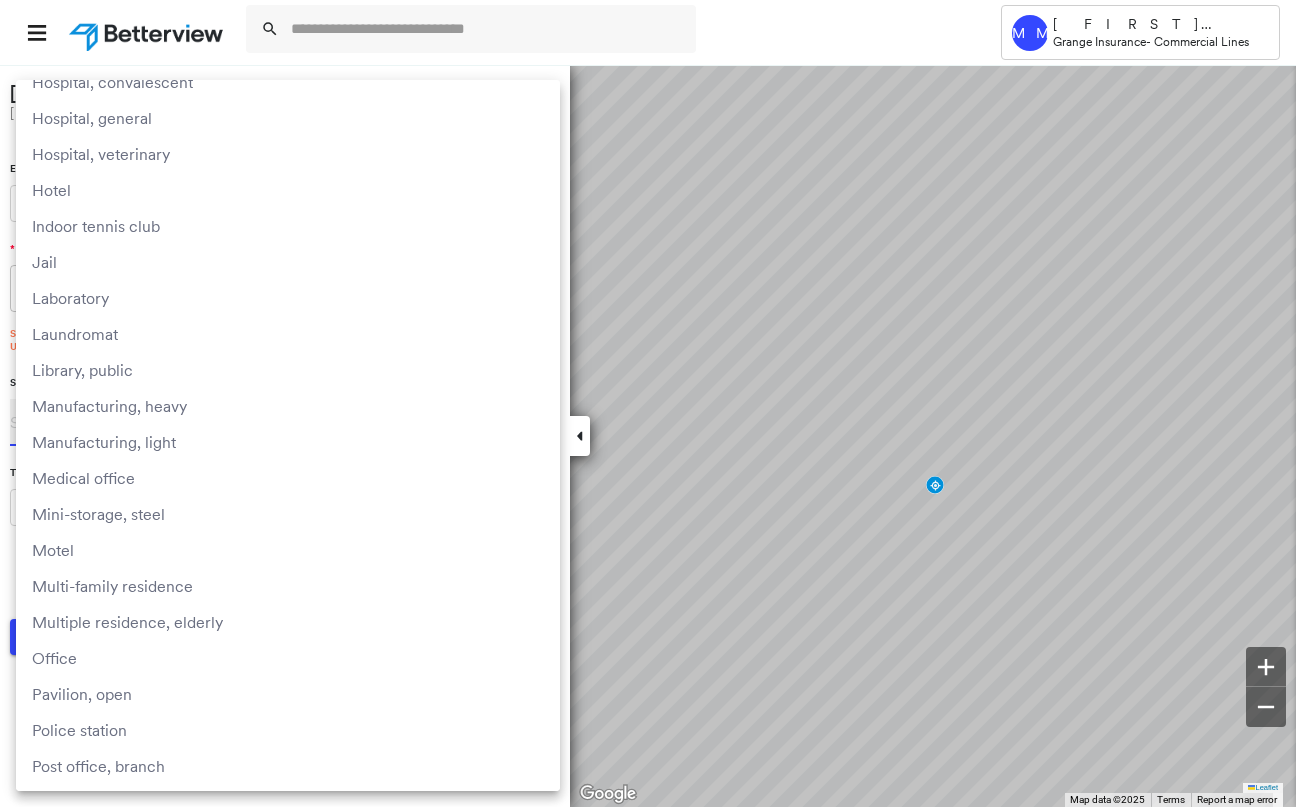 type on "******" 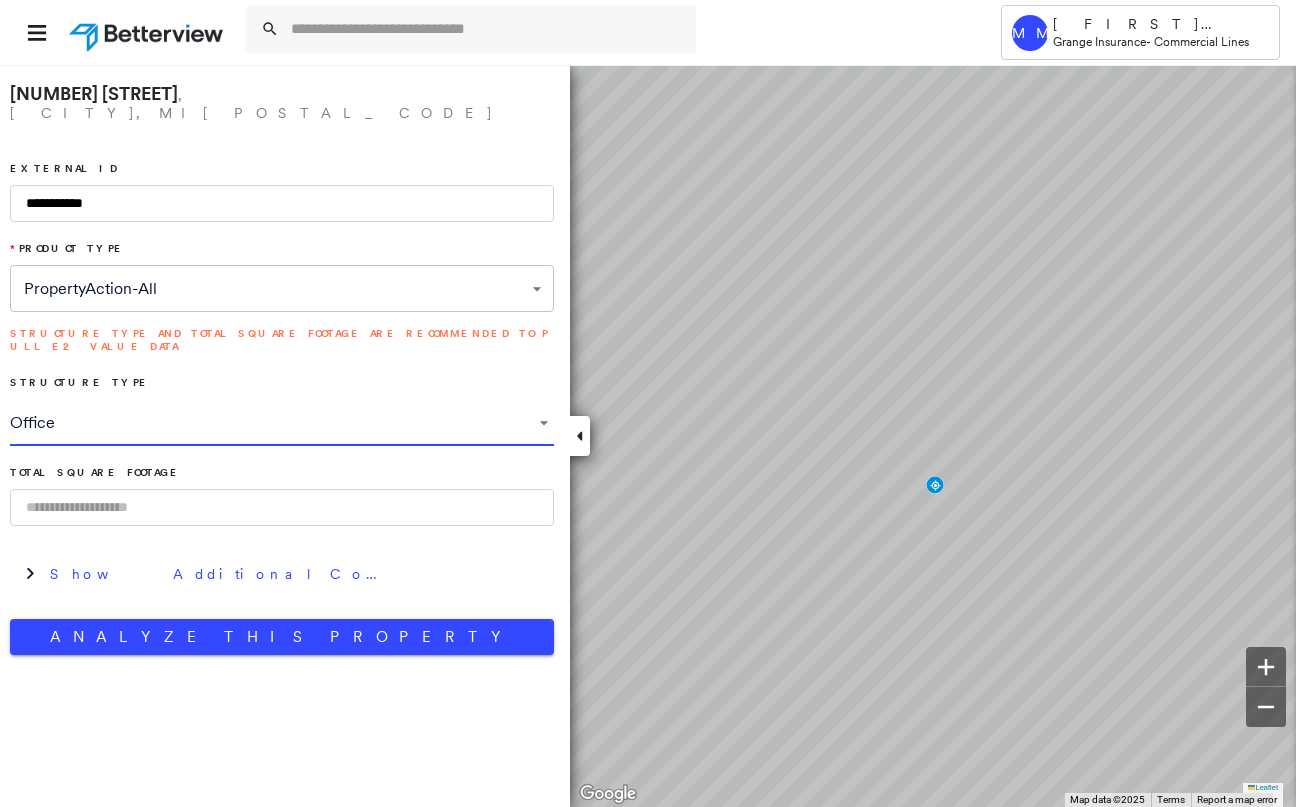 click at bounding box center (282, 507) 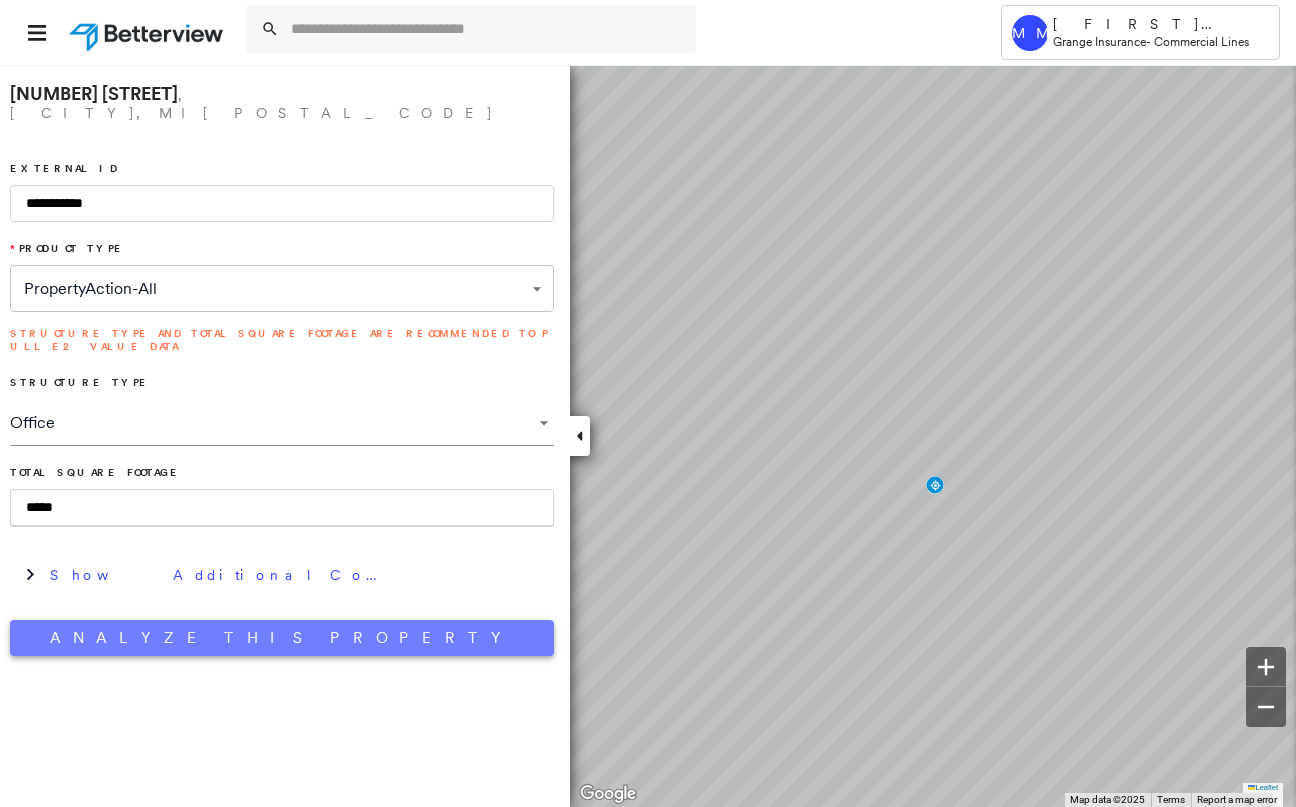 type on "*****" 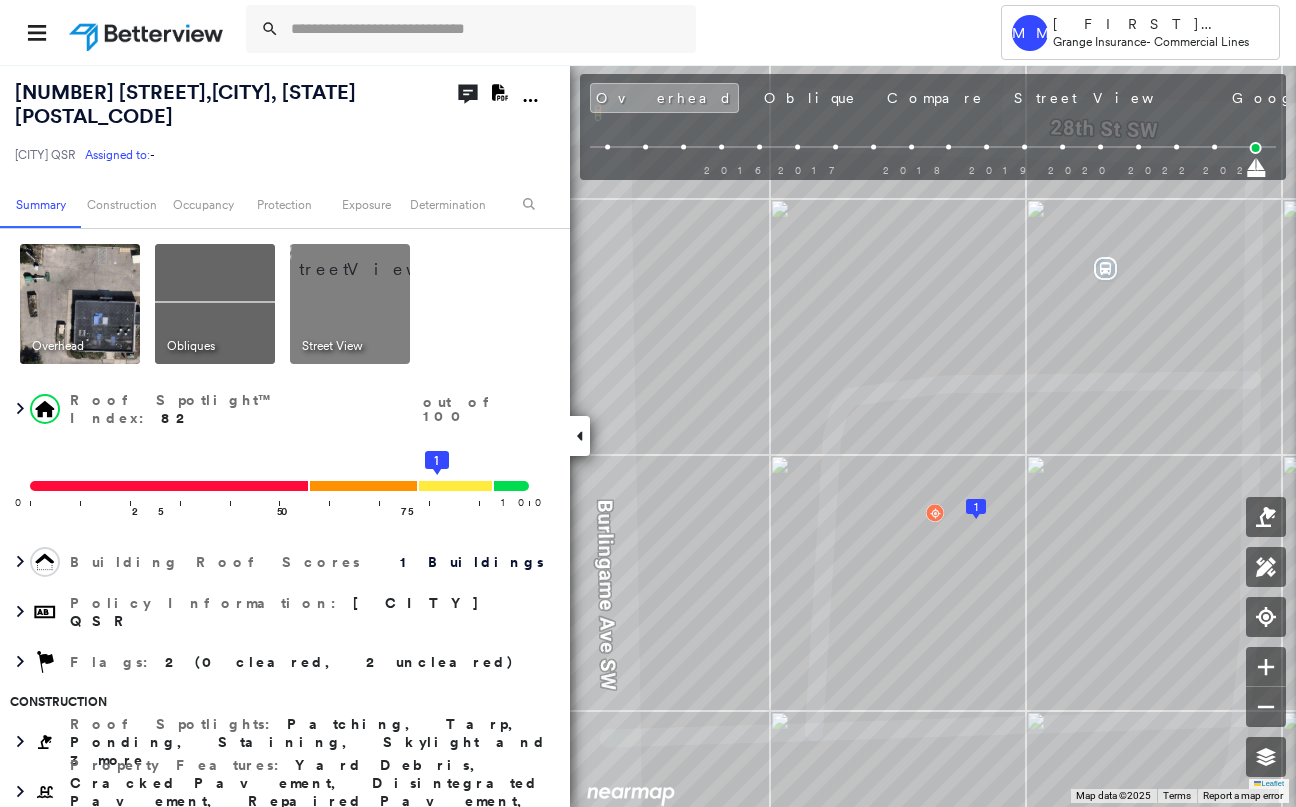 click 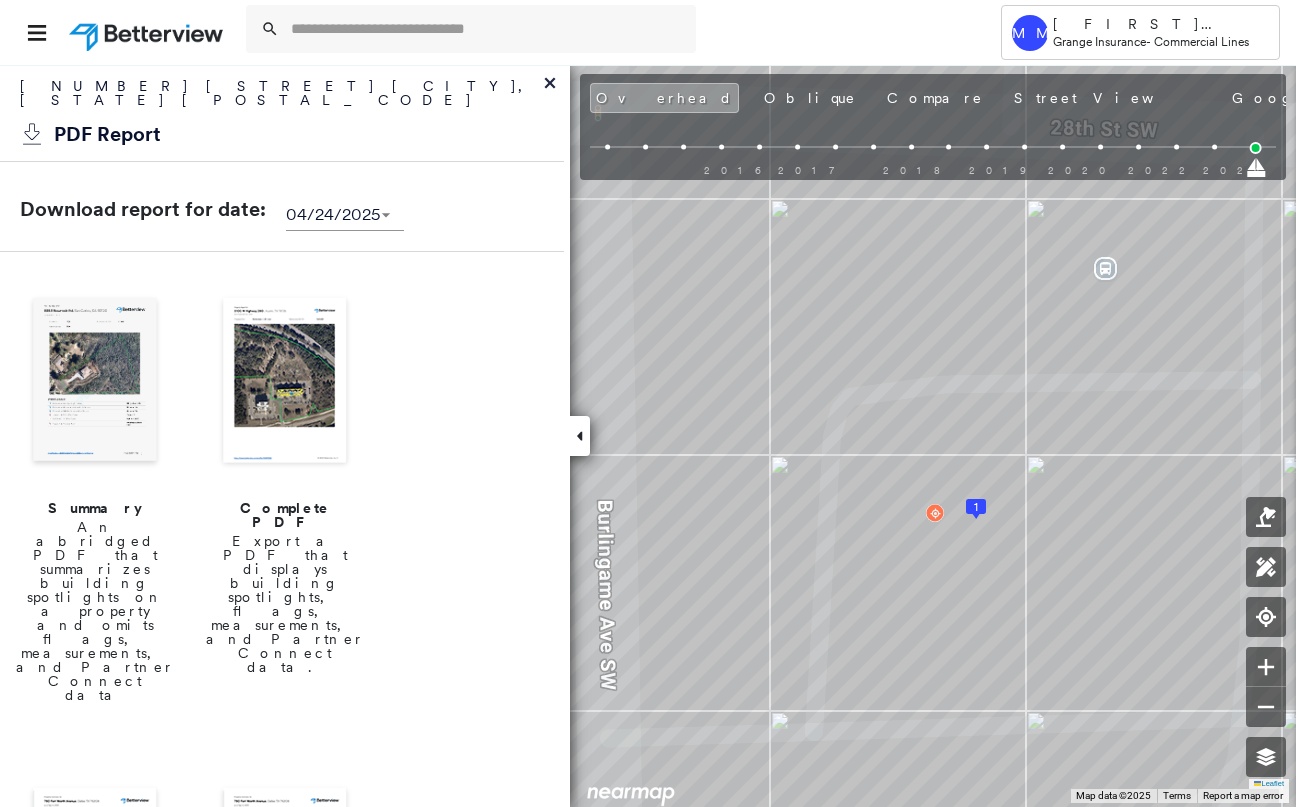 click at bounding box center (95, 382) 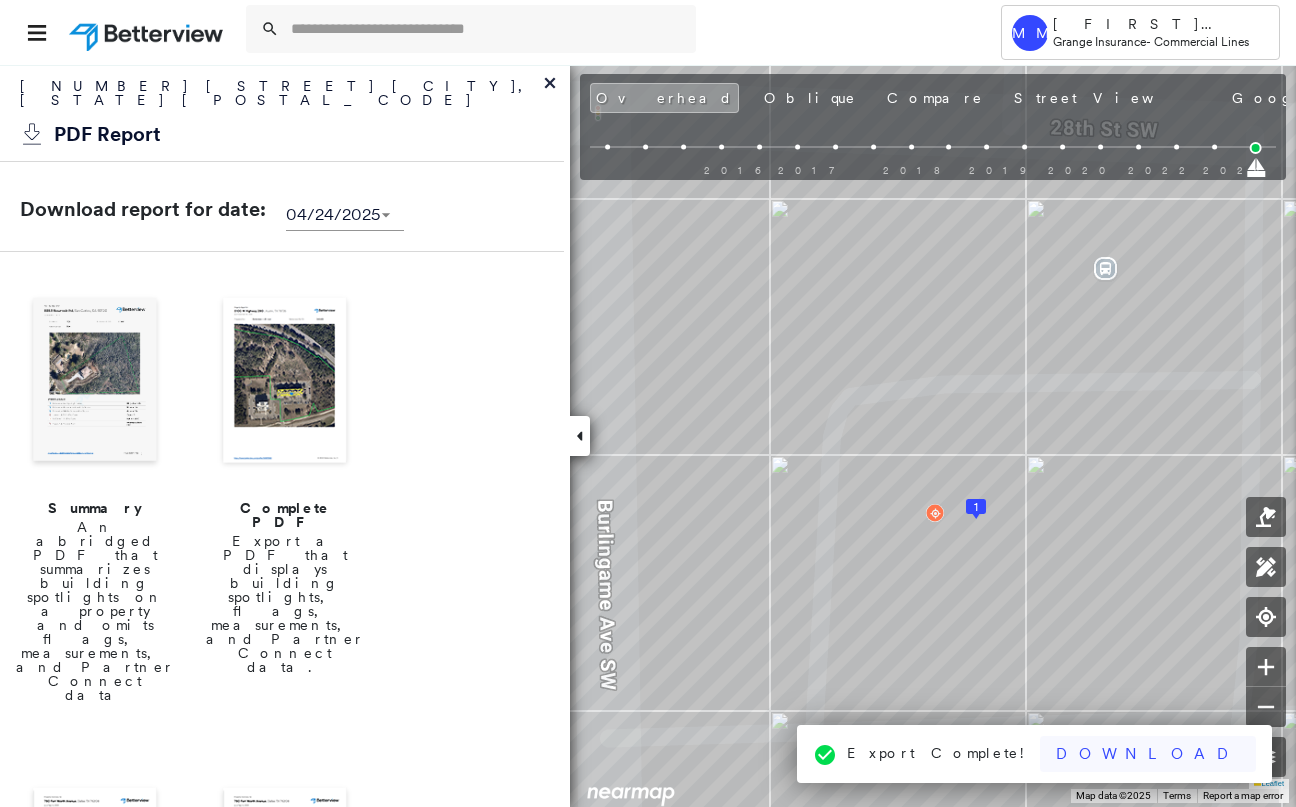 click on "Download" at bounding box center [1148, 754] 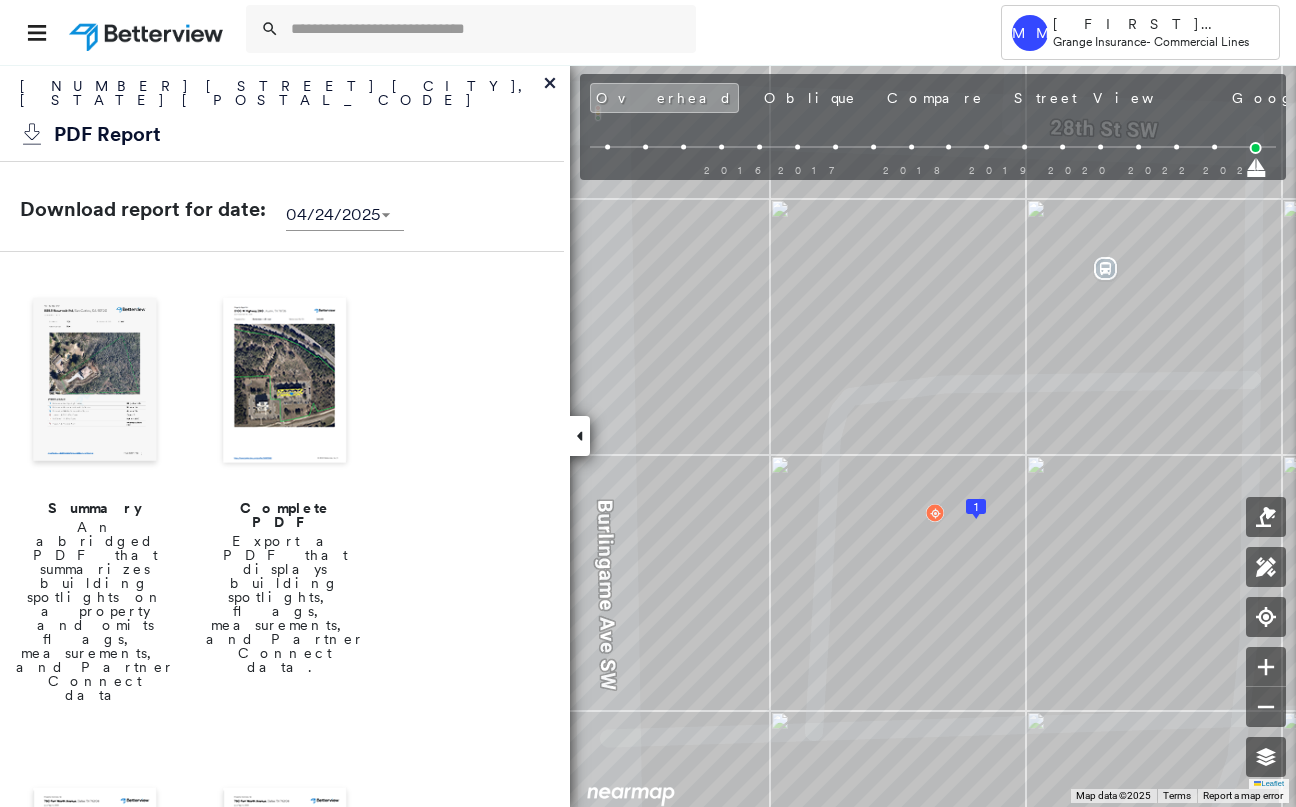 drag, startPoint x: 549, startPoint y: 85, endPoint x: 521, endPoint y: 107, distance: 35.608986 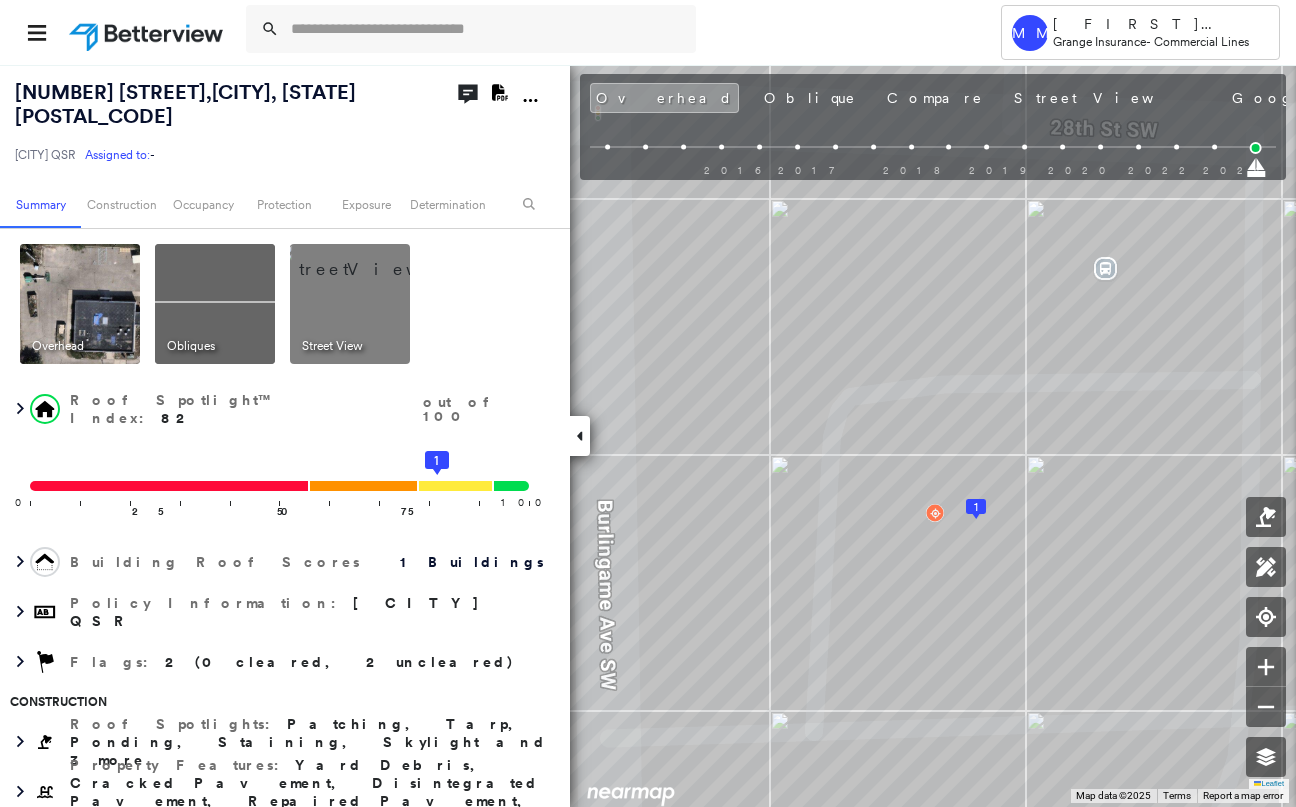 click at bounding box center [374, 259] 